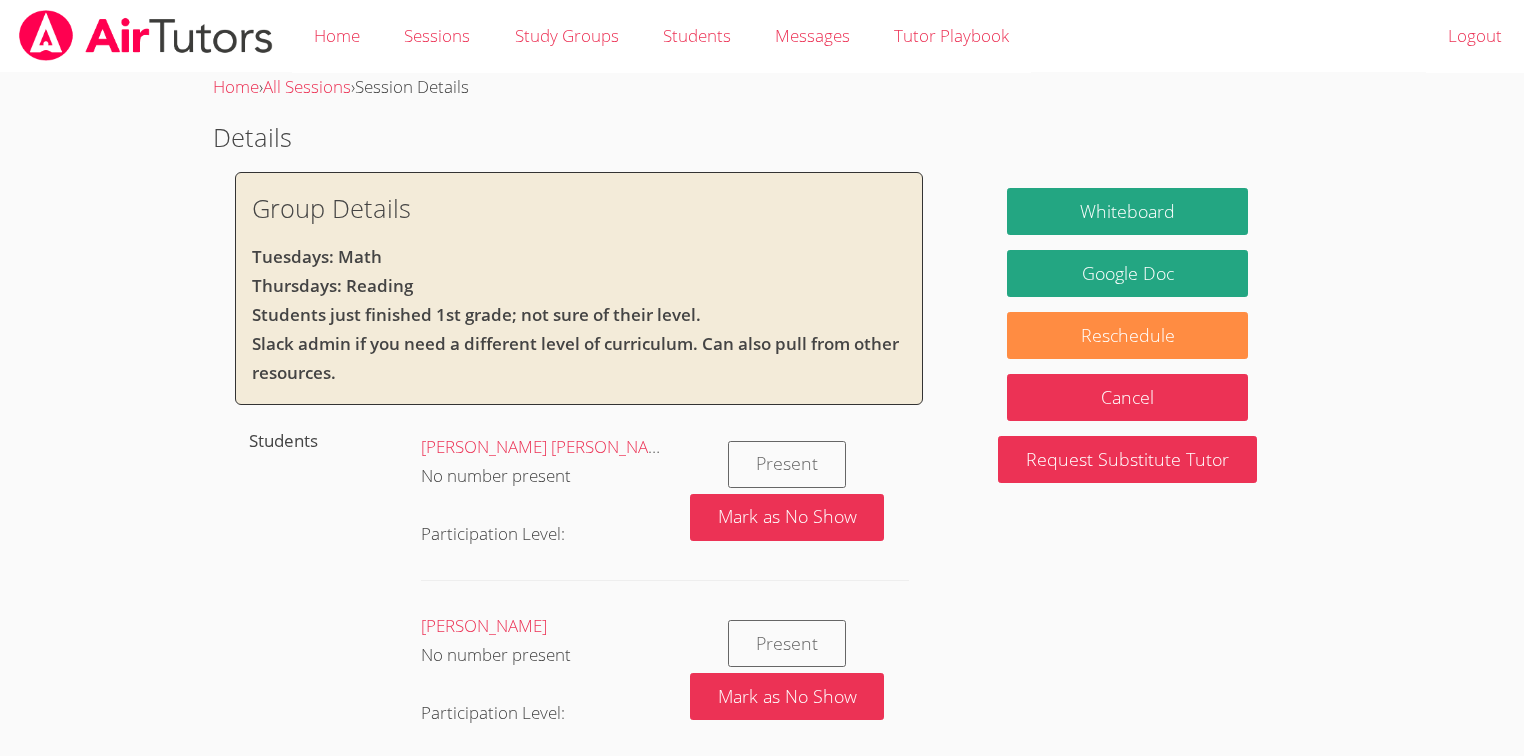 scroll, scrollTop: 0, scrollLeft: 0, axis: both 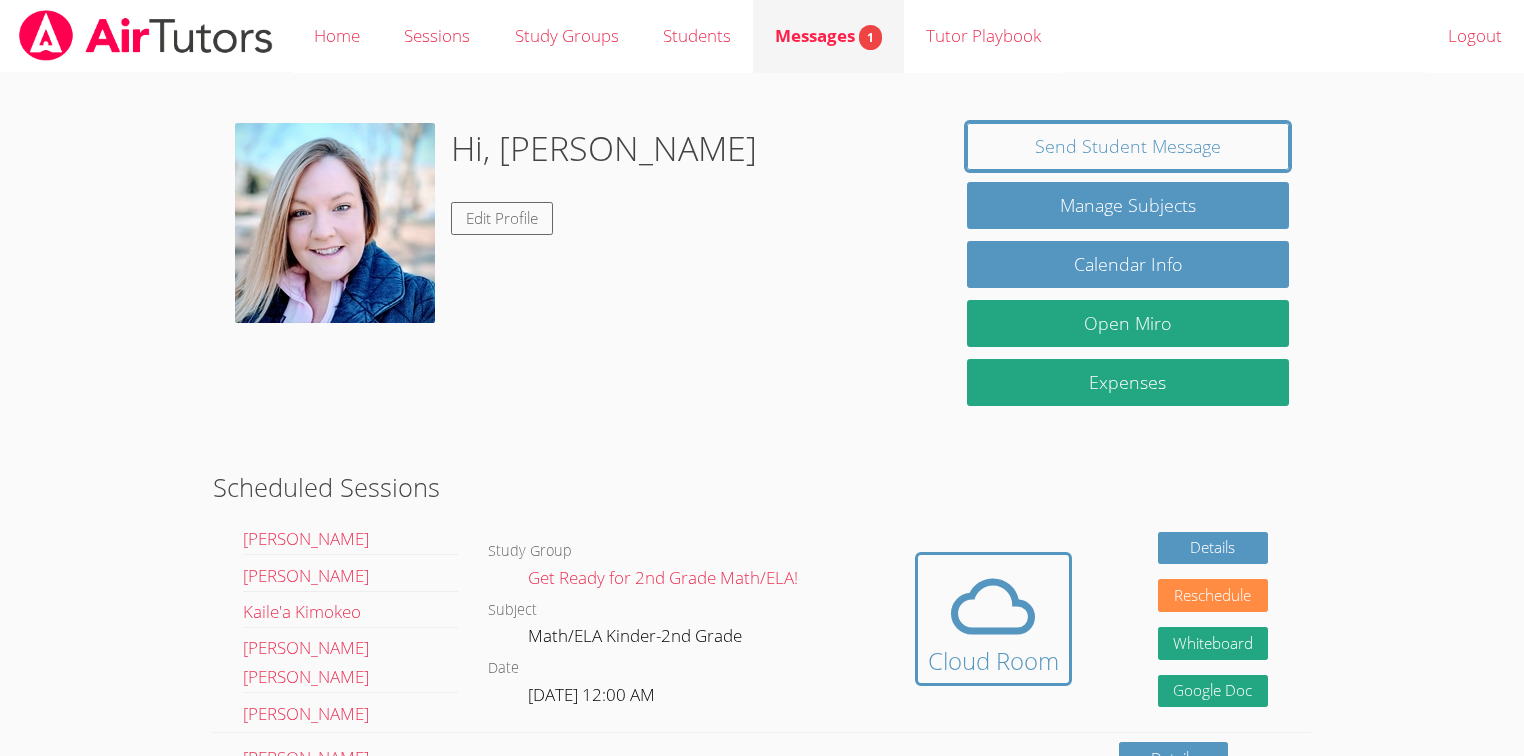 click on "Messages 1" at bounding box center (828, 36) 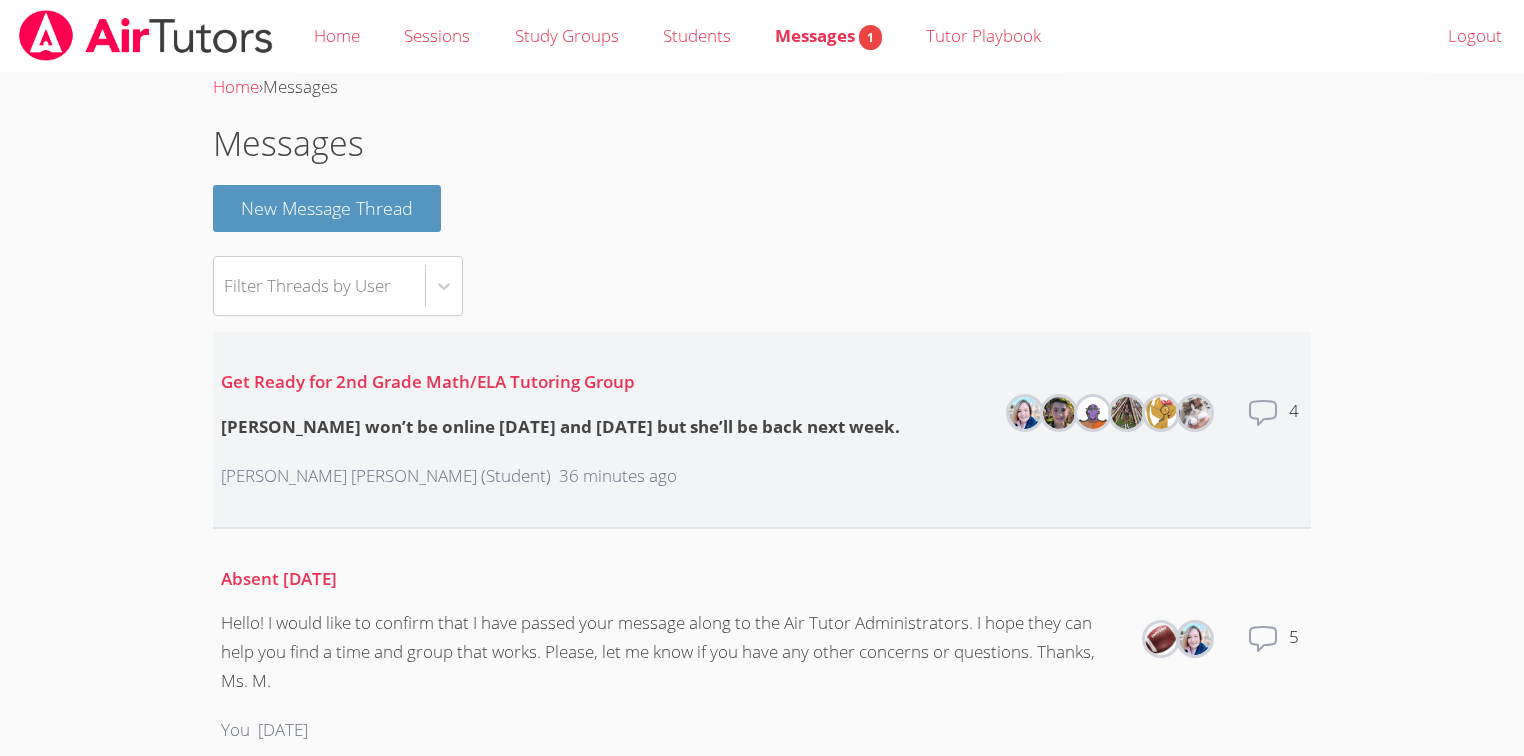 click on "Get Ready for 2nd Grade Math/ELA Tutoring Group Sophia won’t be online today and Thursday but she’ll be back next week.  Sophia Antonio (Student) 36 minutes ago" at bounding box center [560, 429] 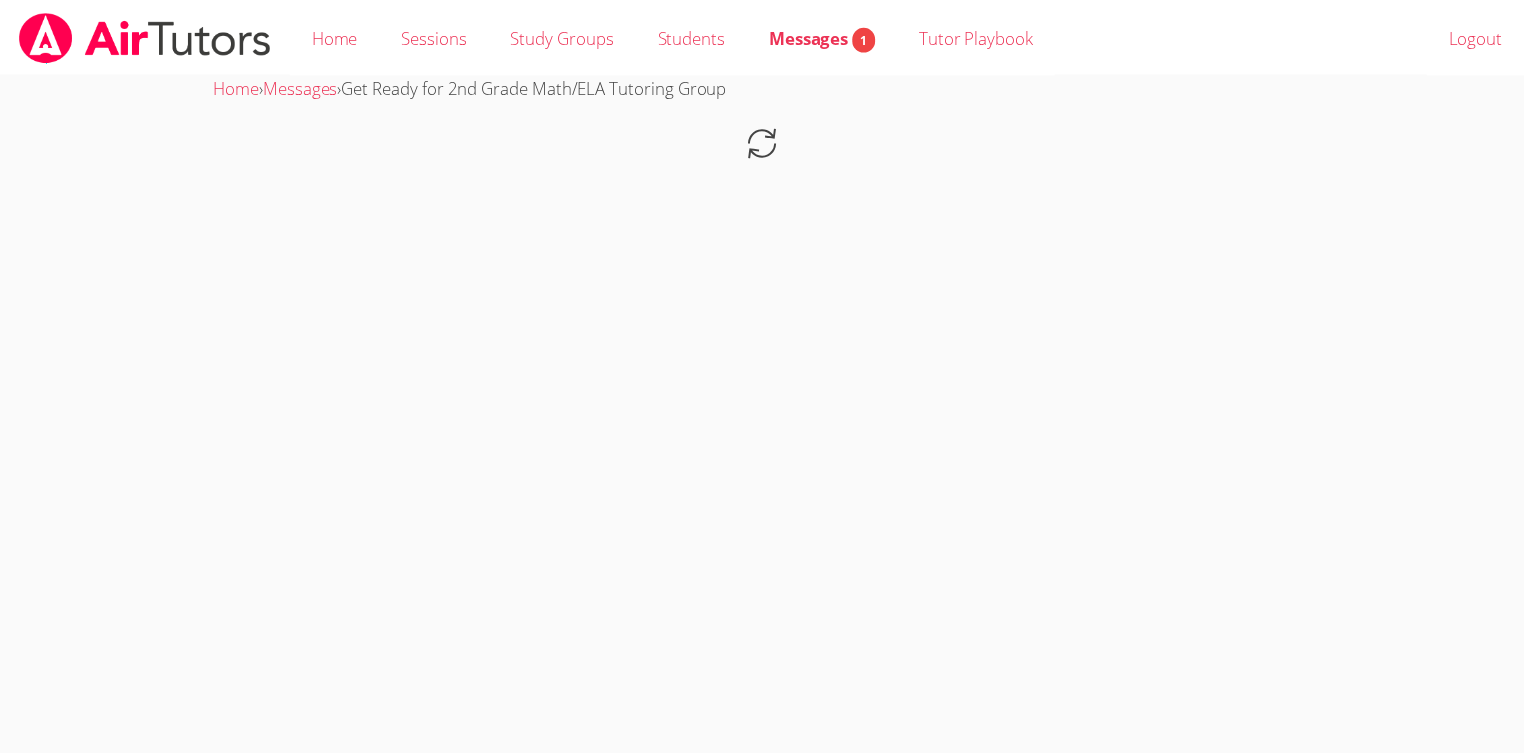 scroll, scrollTop: 0, scrollLeft: 0, axis: both 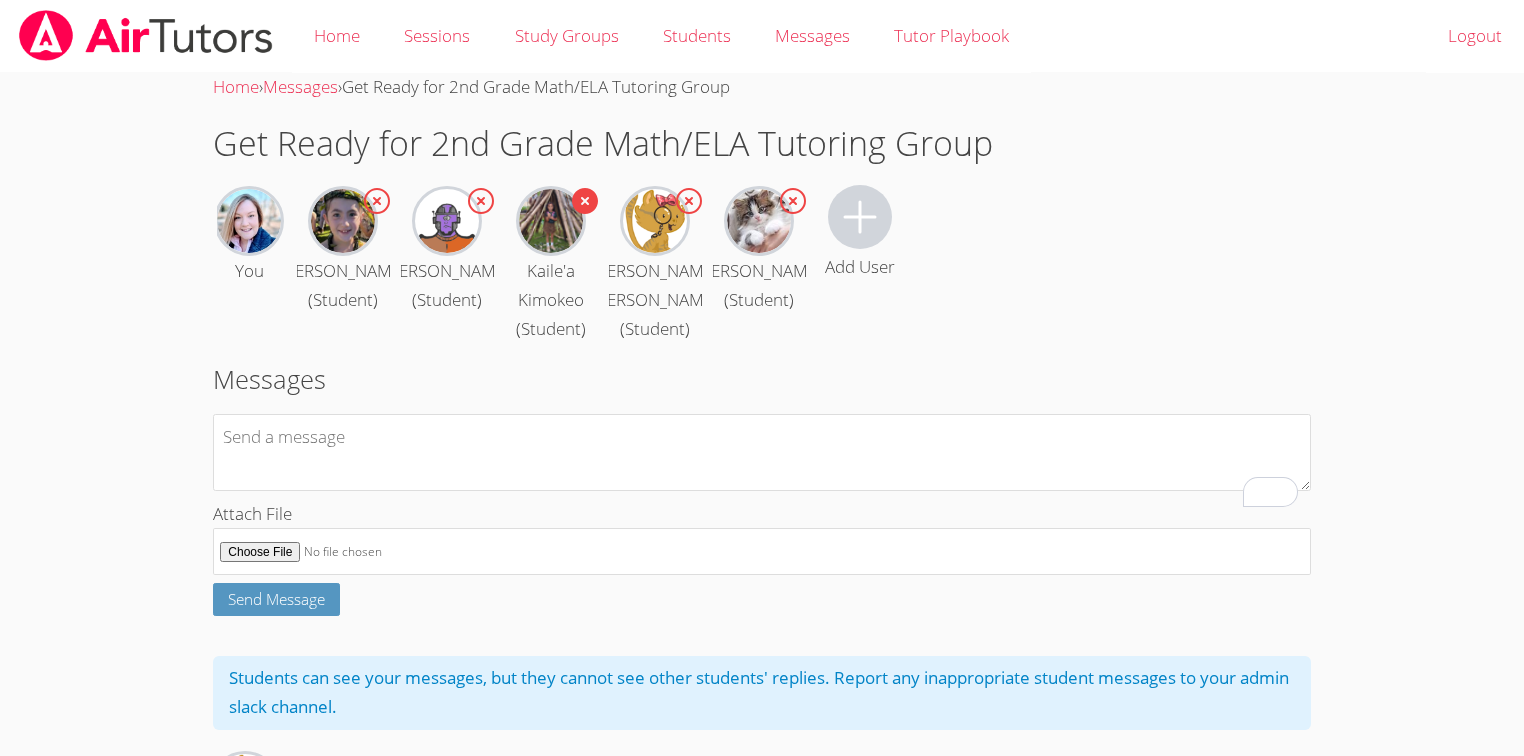 click 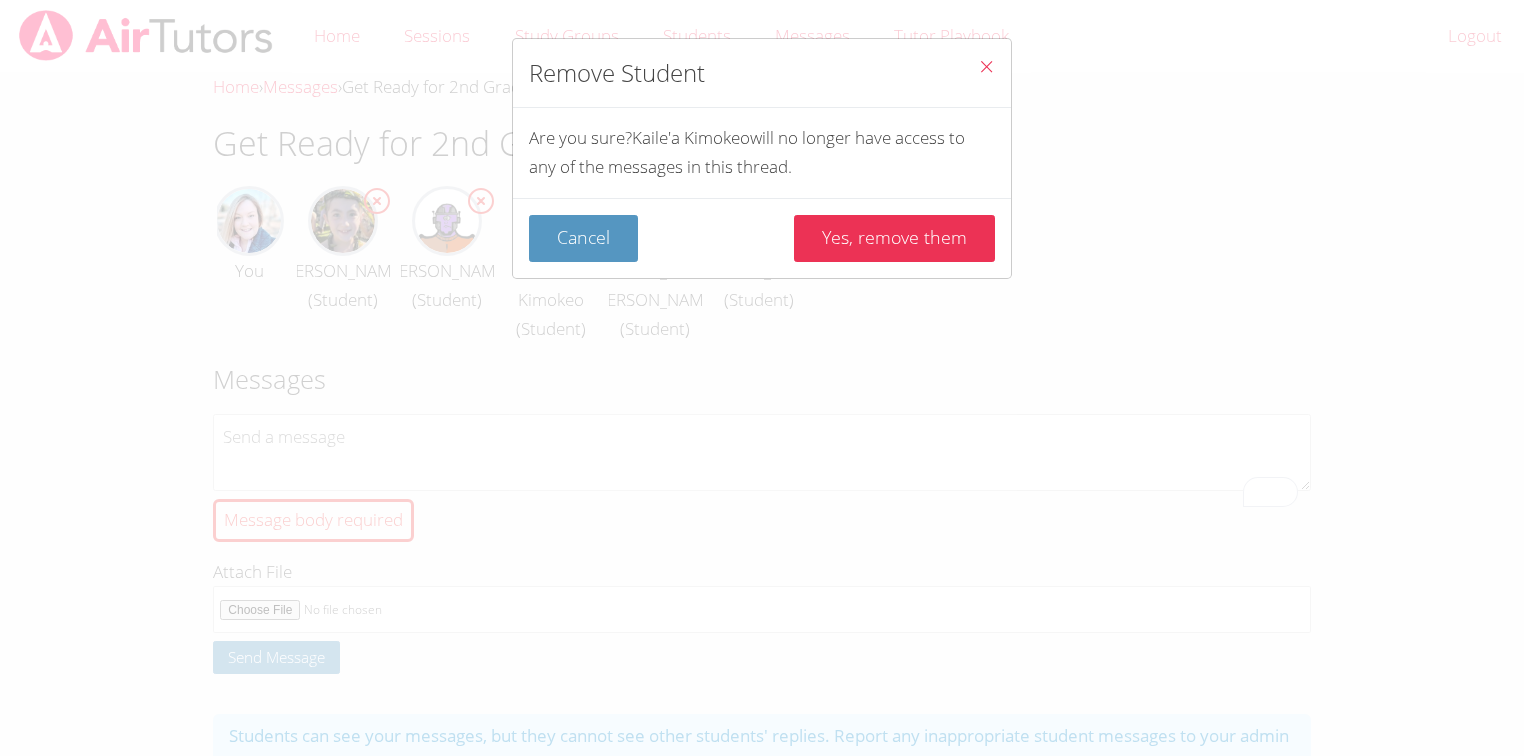 click on "Cancel" at bounding box center [583, 238] 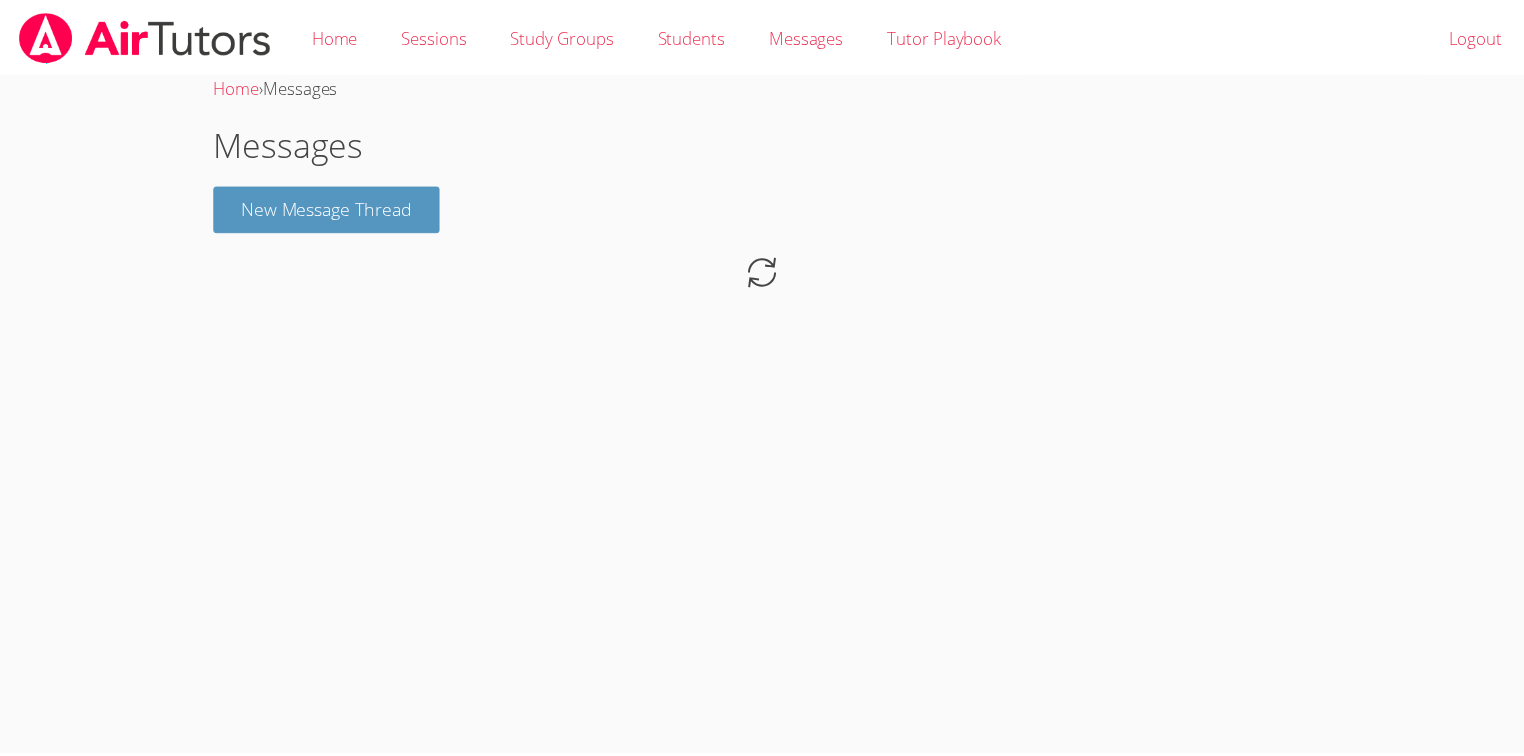 scroll, scrollTop: 0, scrollLeft: 0, axis: both 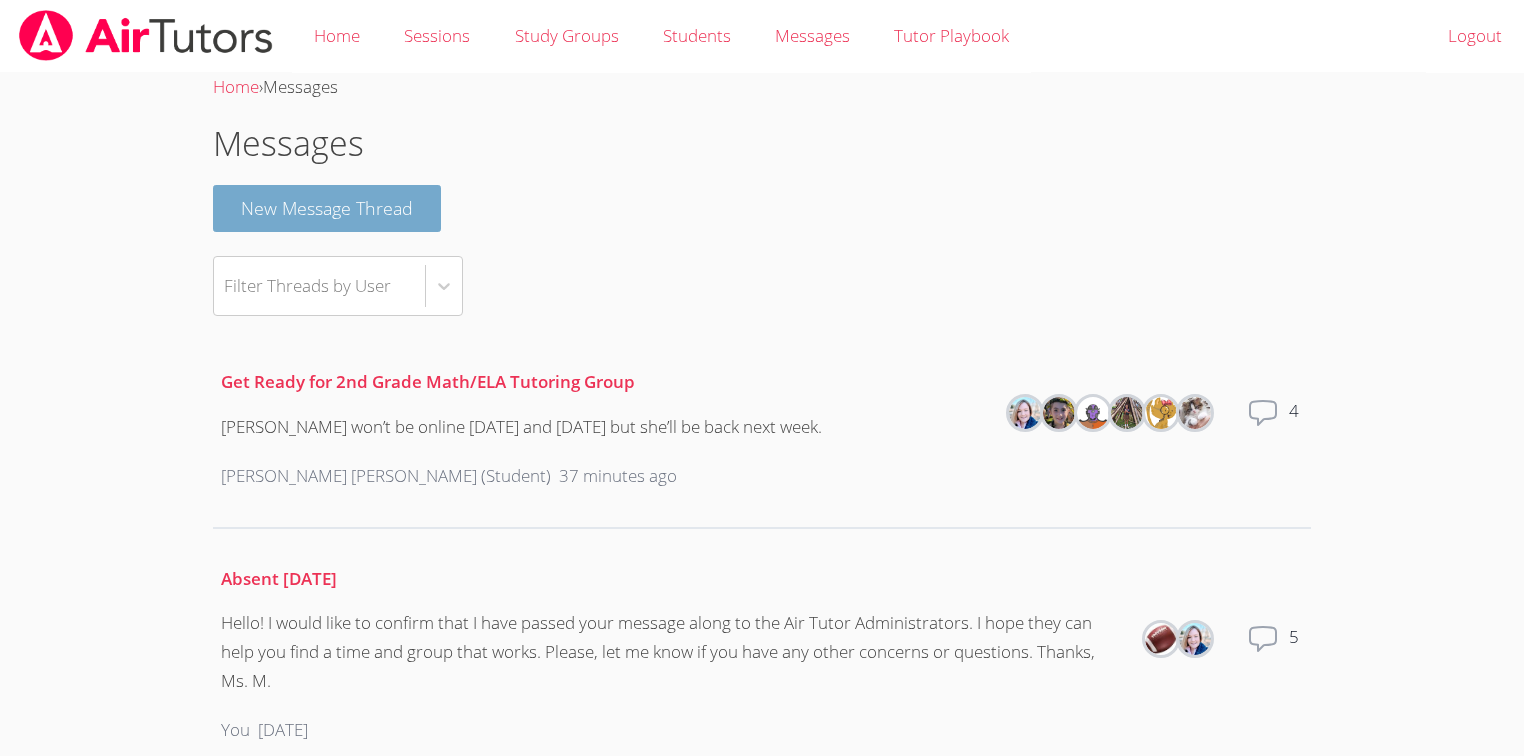 click on "New Message Thread" at bounding box center [327, 208] 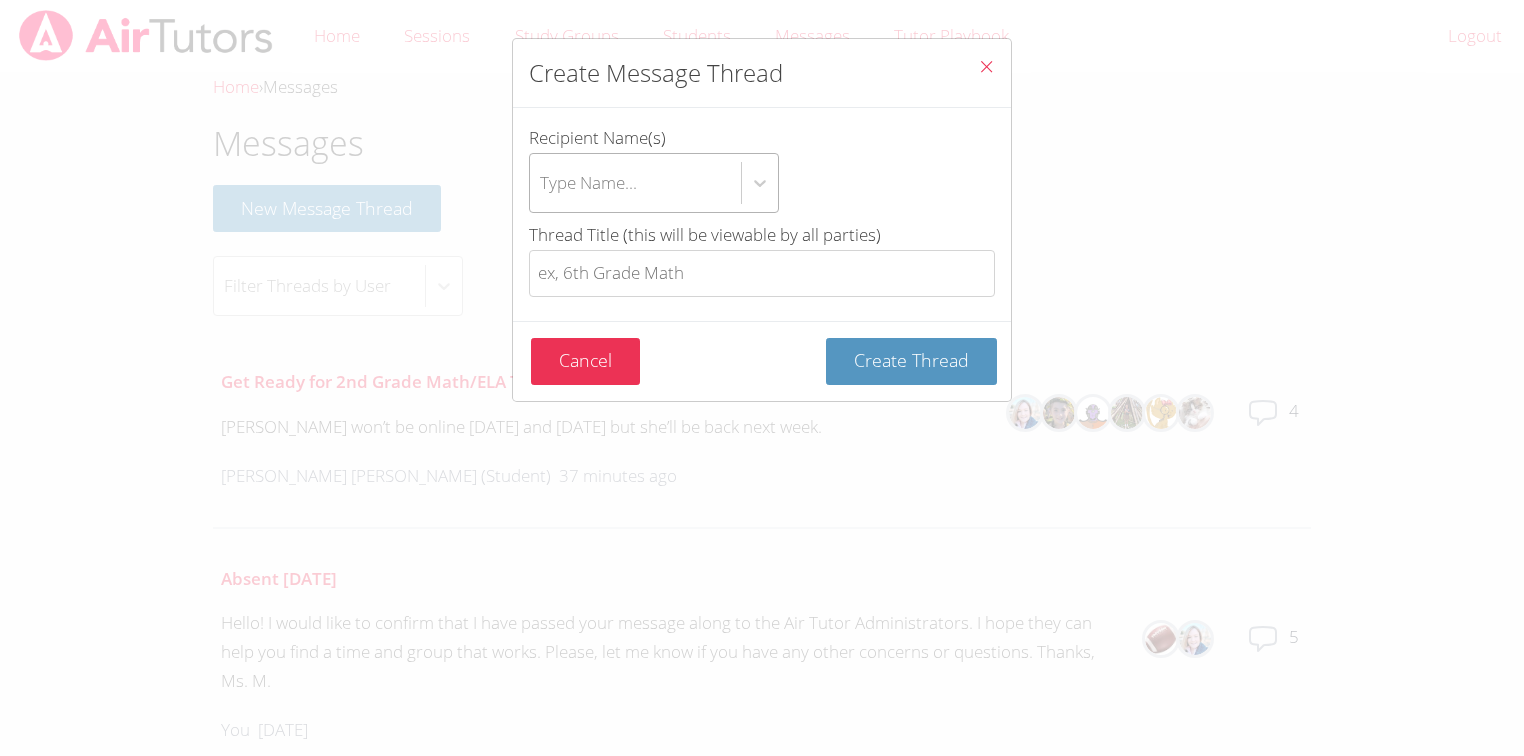 click on "Type Name..." at bounding box center [635, 183] 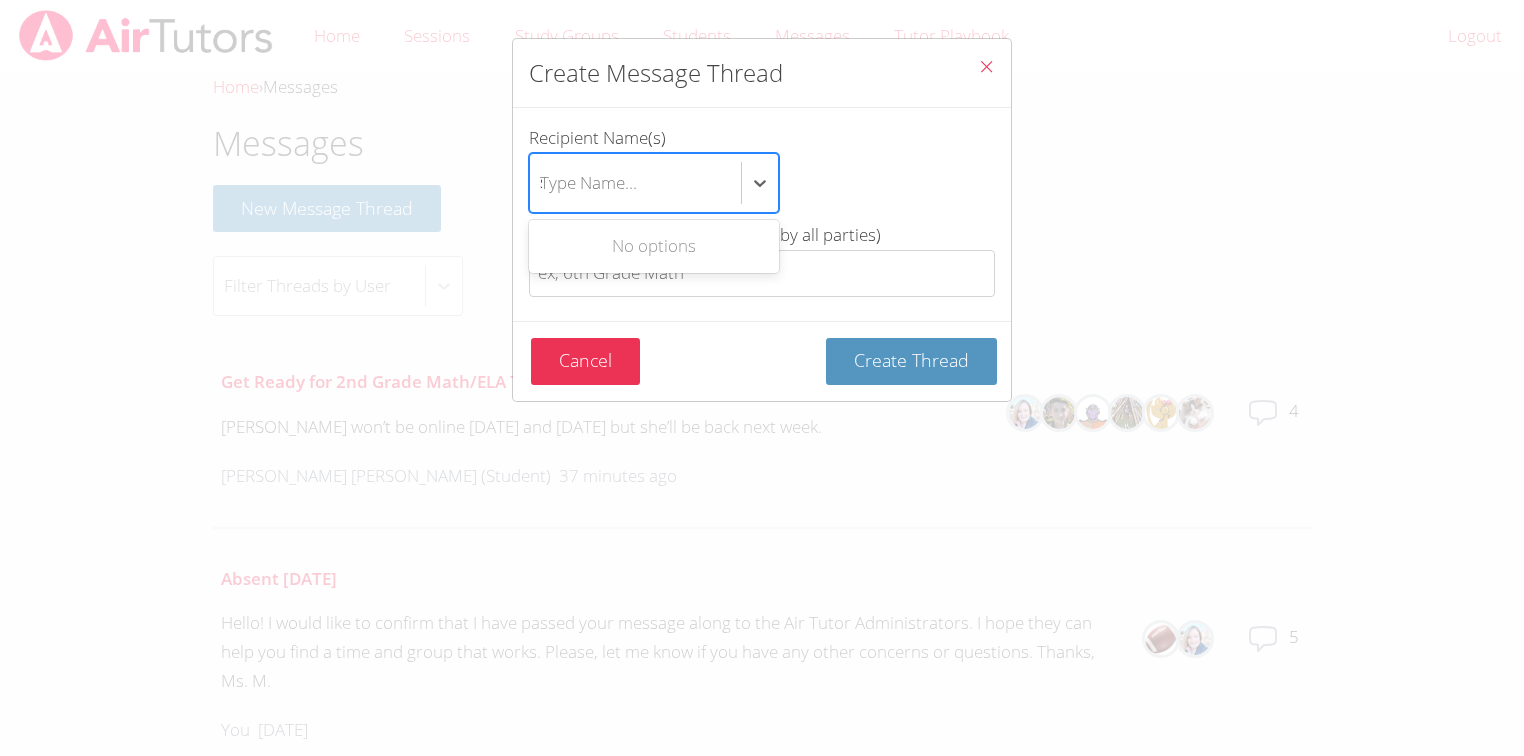 scroll, scrollTop: 0, scrollLeft: 0, axis: both 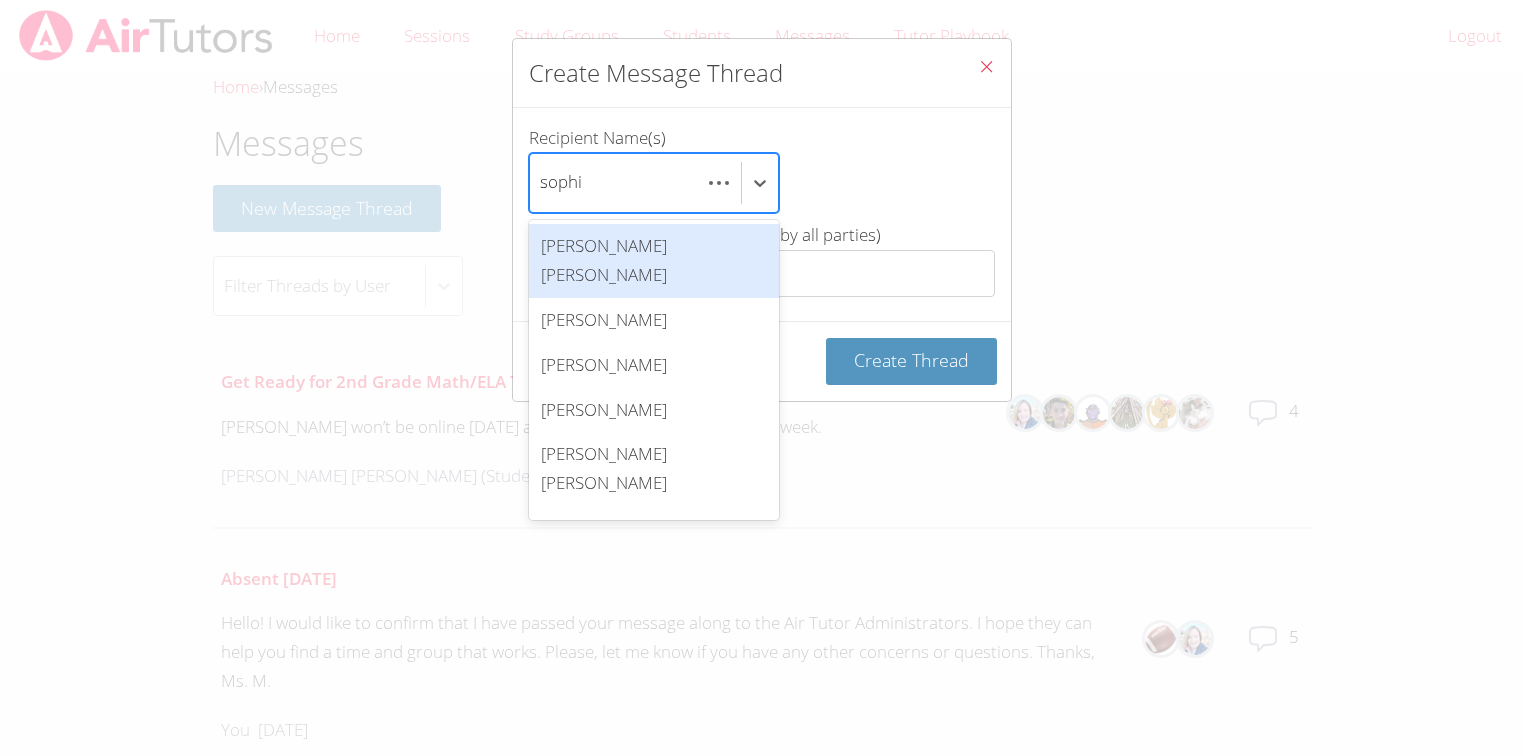 type on "[PERSON_NAME]" 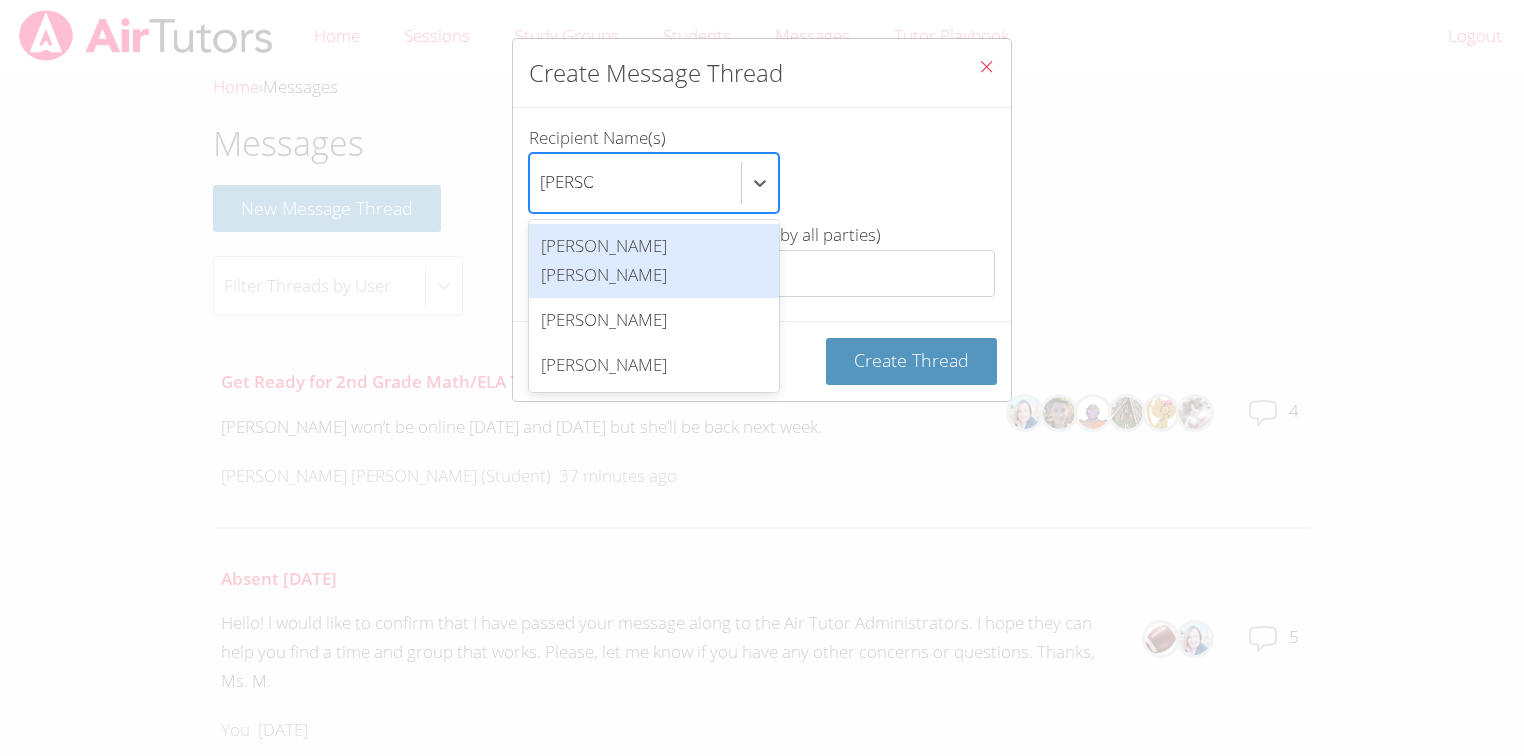 scroll, scrollTop: 0, scrollLeft: 0, axis: both 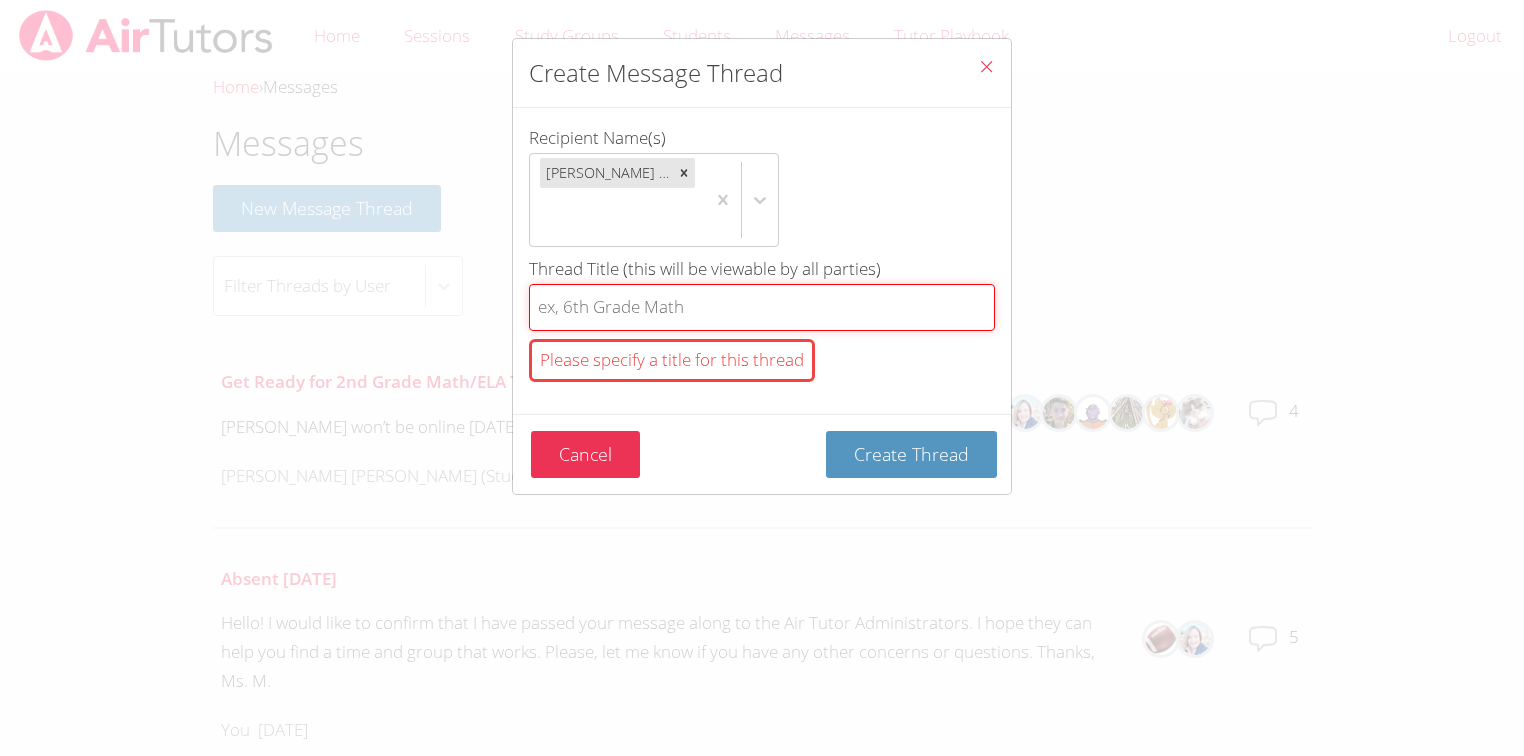 click on "Thread Title (this will be viewable by all parties) Please specify a title for this thread" at bounding box center [762, 307] 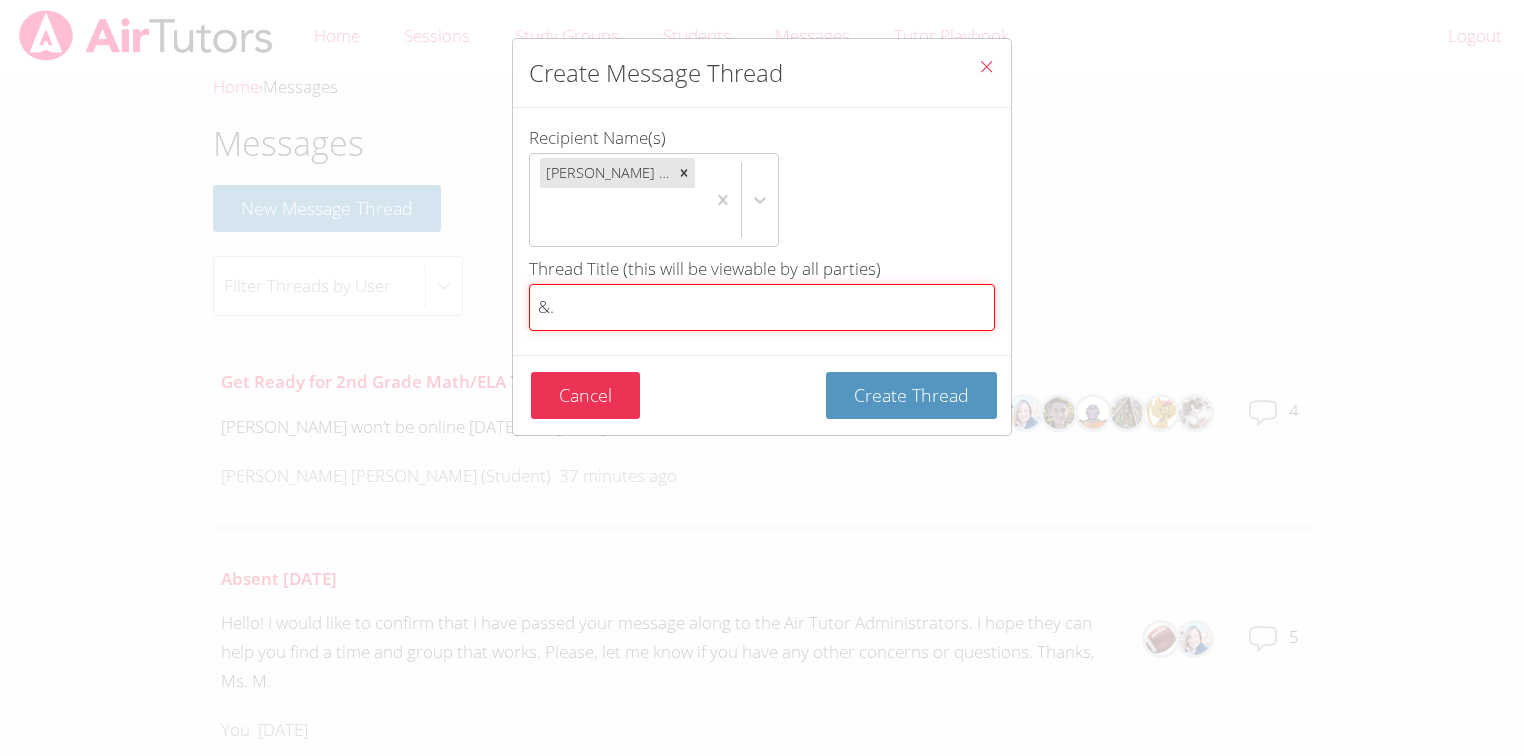 type on "&" 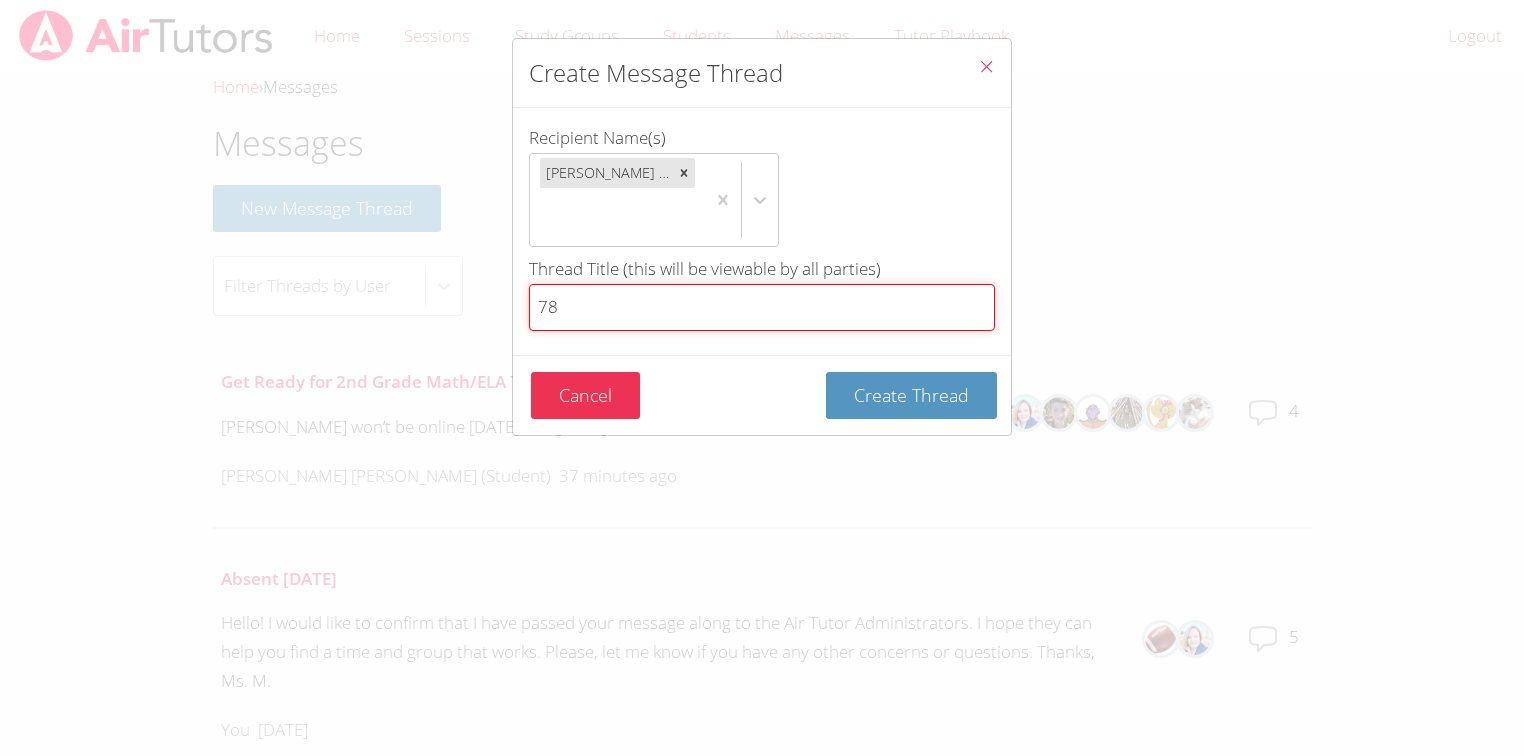 type on "7" 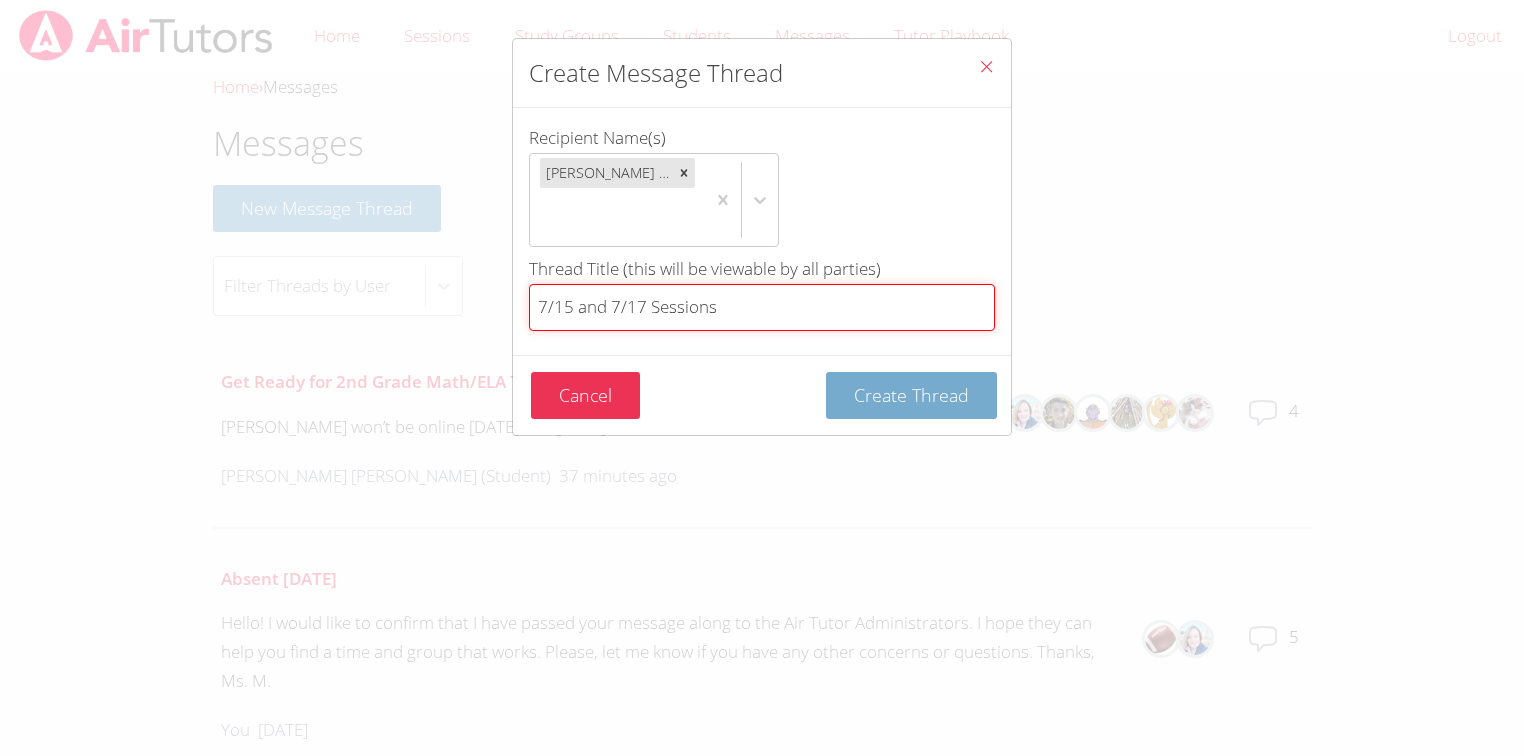 type on "7/15 and 7/17 Sessions" 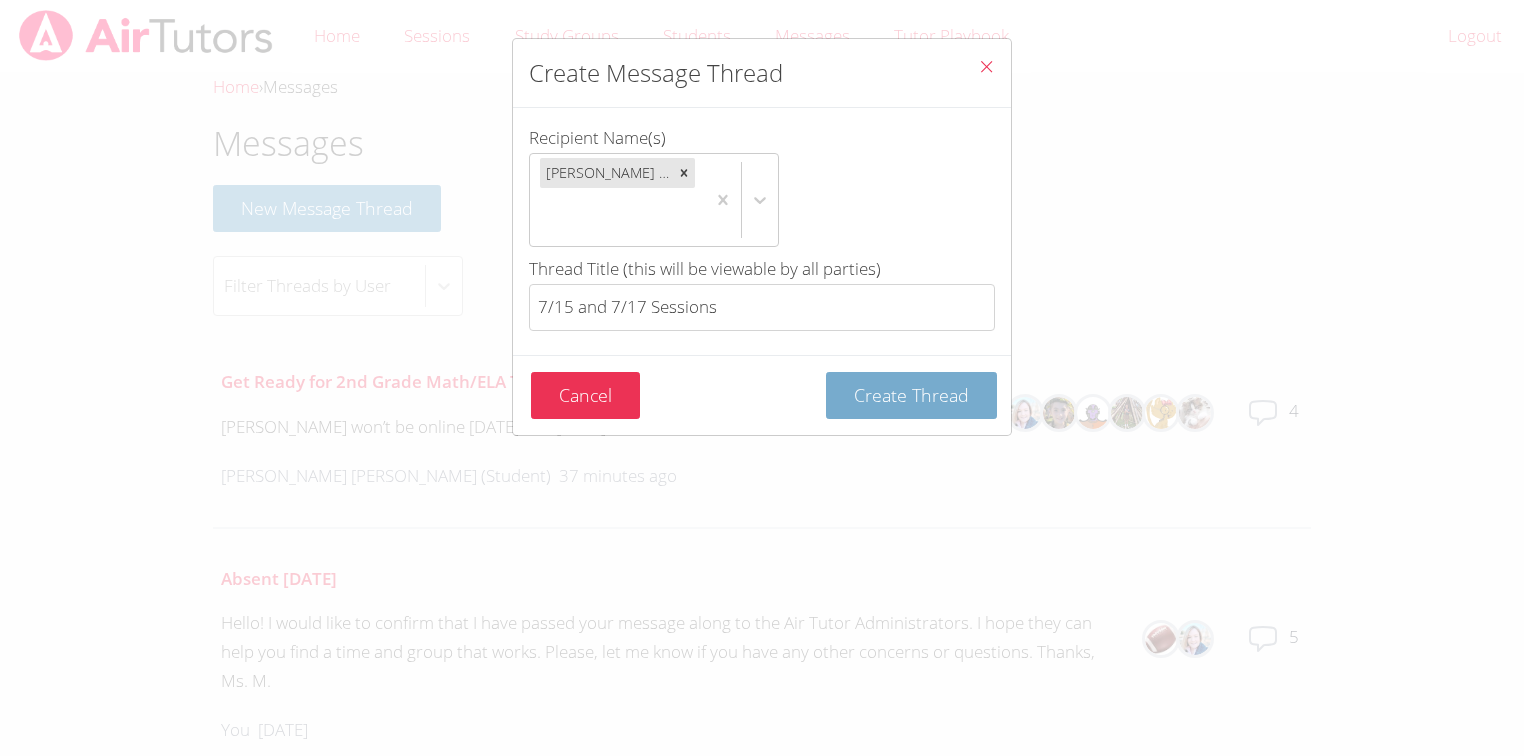 click on "Create Thread" at bounding box center [911, 395] 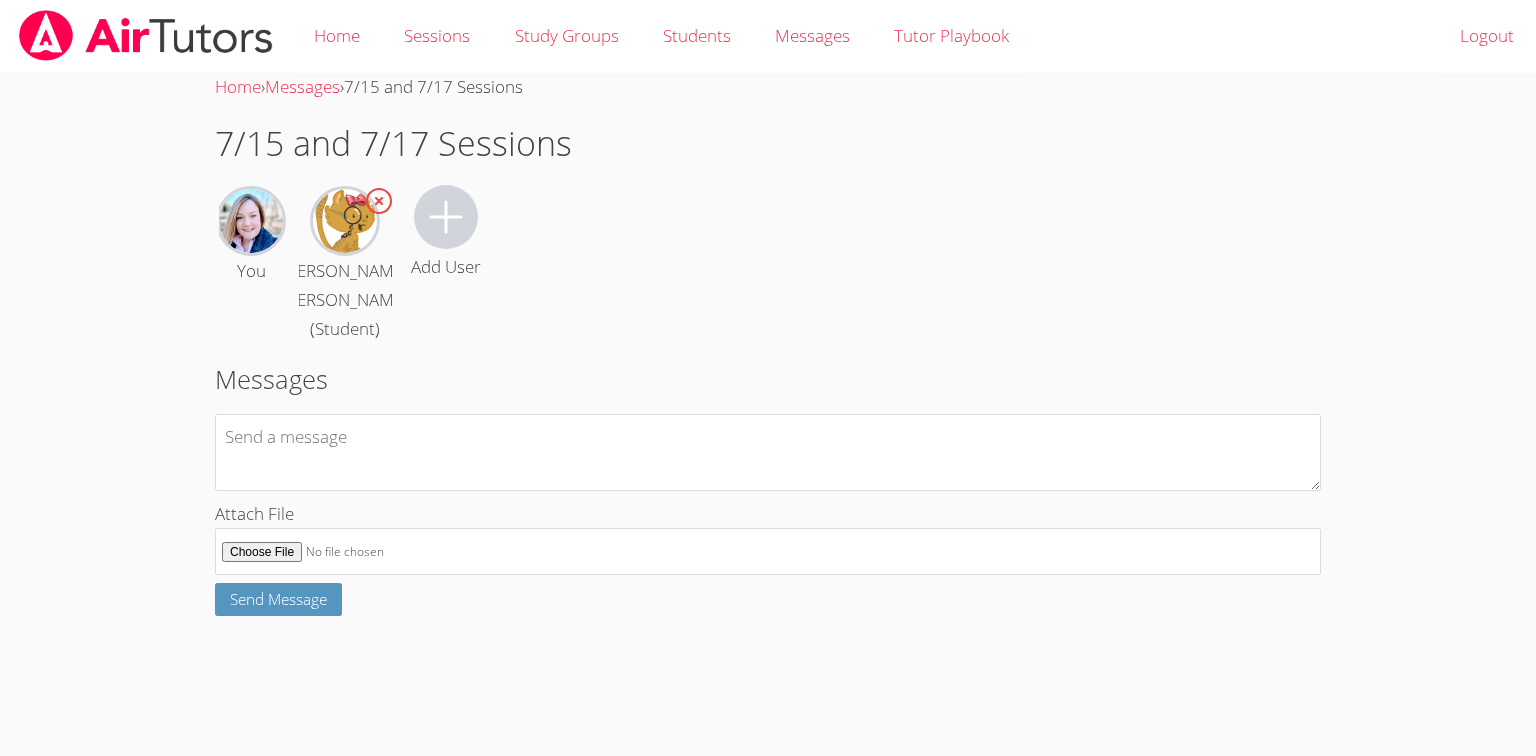 scroll, scrollTop: 0, scrollLeft: 0, axis: both 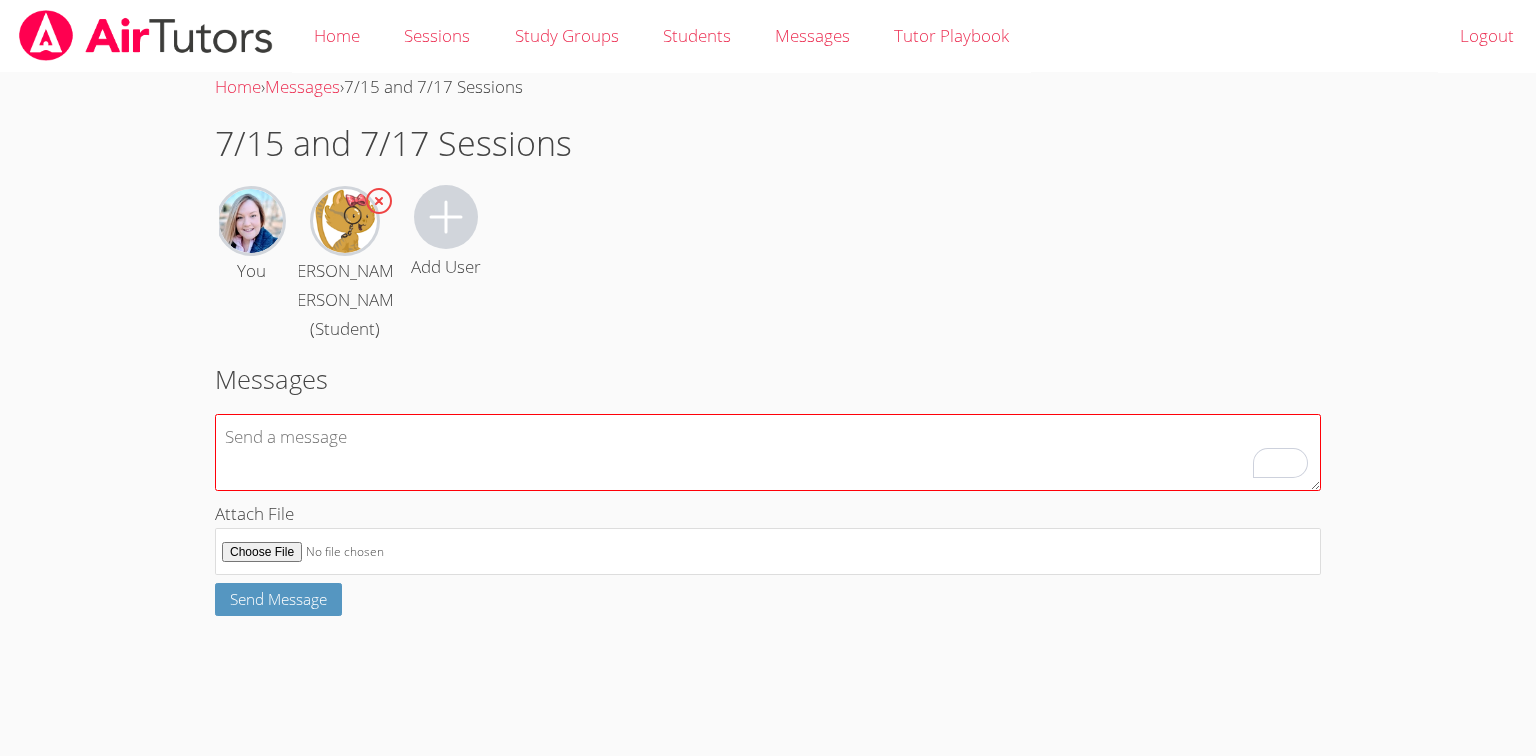 click at bounding box center (768, 452) 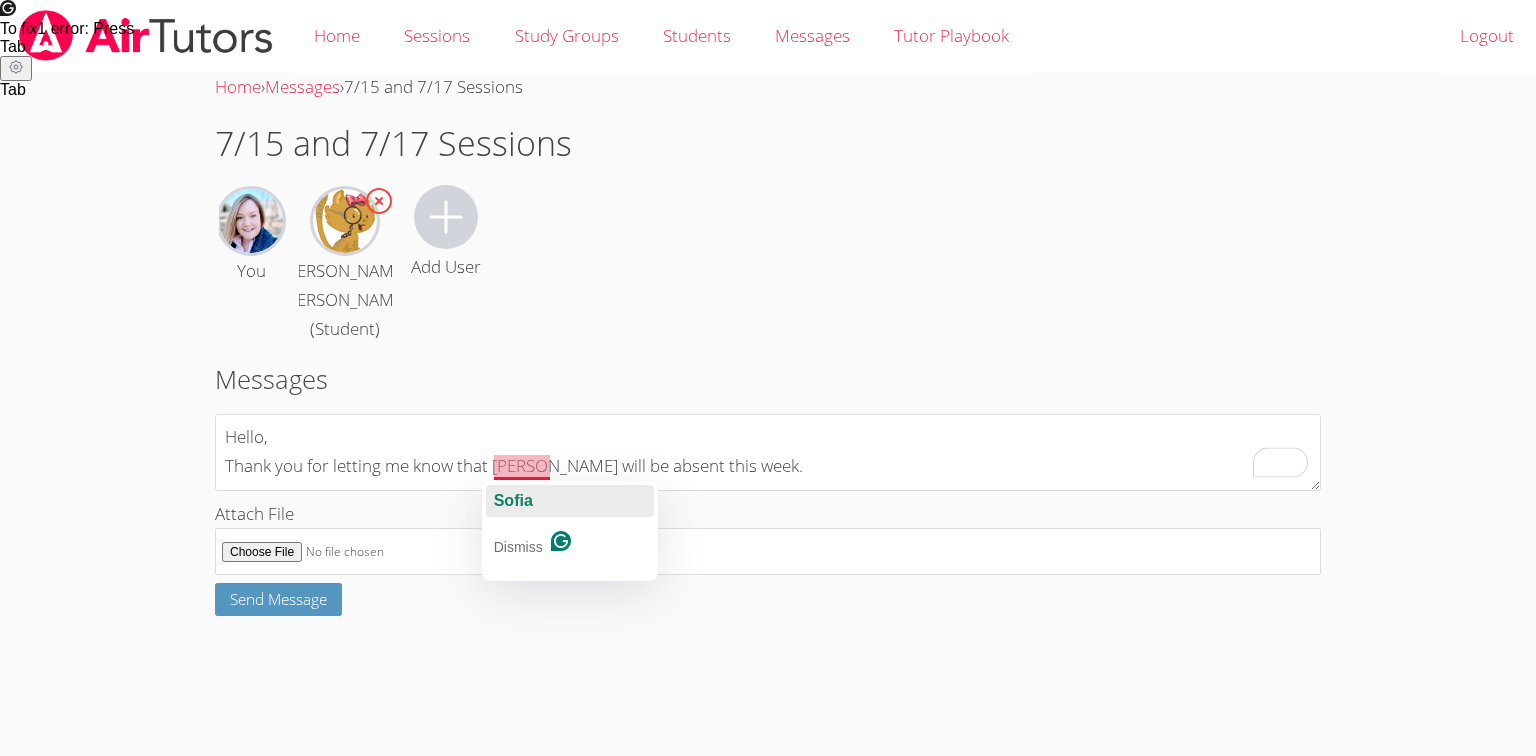 click on "Sofia" 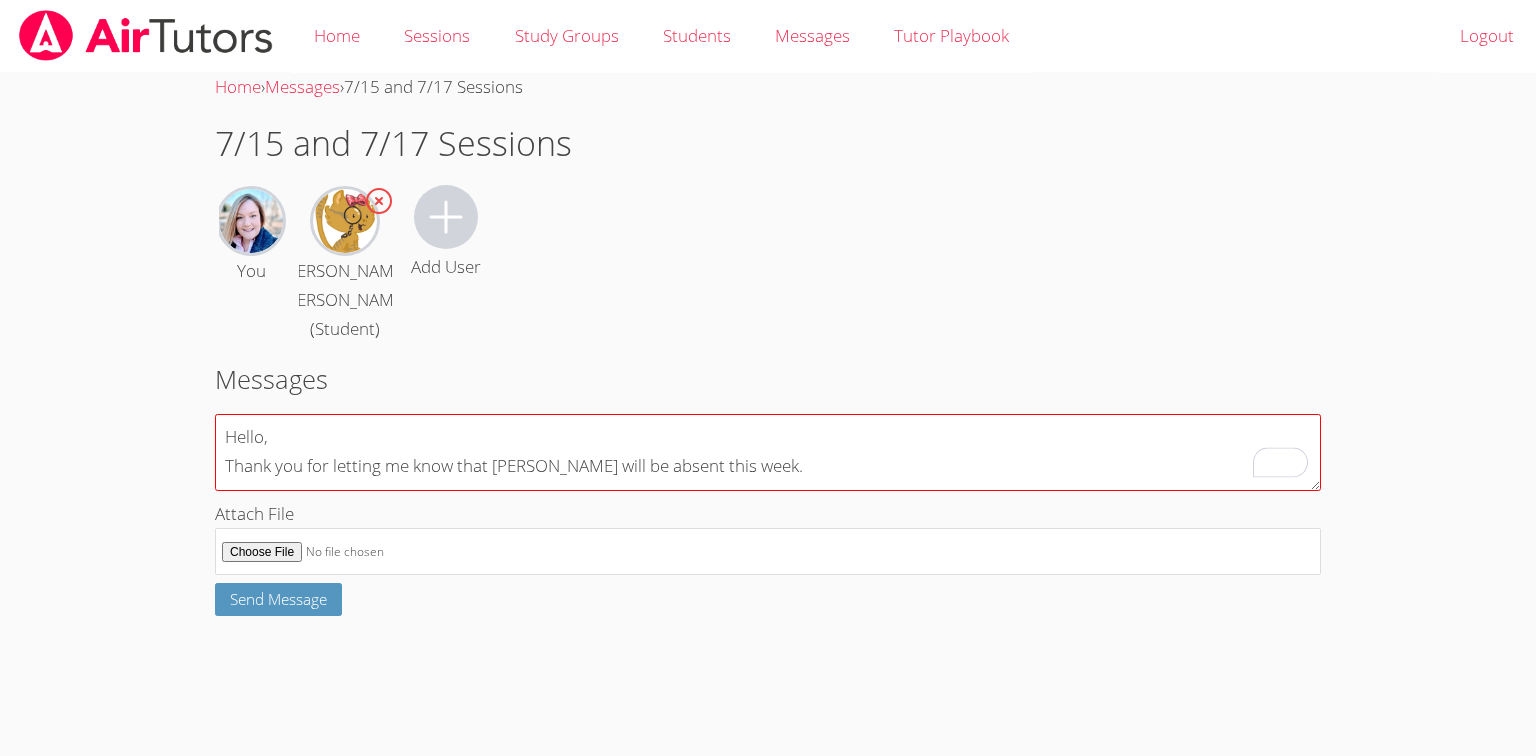 click on "Hello,
Thank you for letting me know that [PERSON_NAME] will be absent this week." at bounding box center [768, 452] 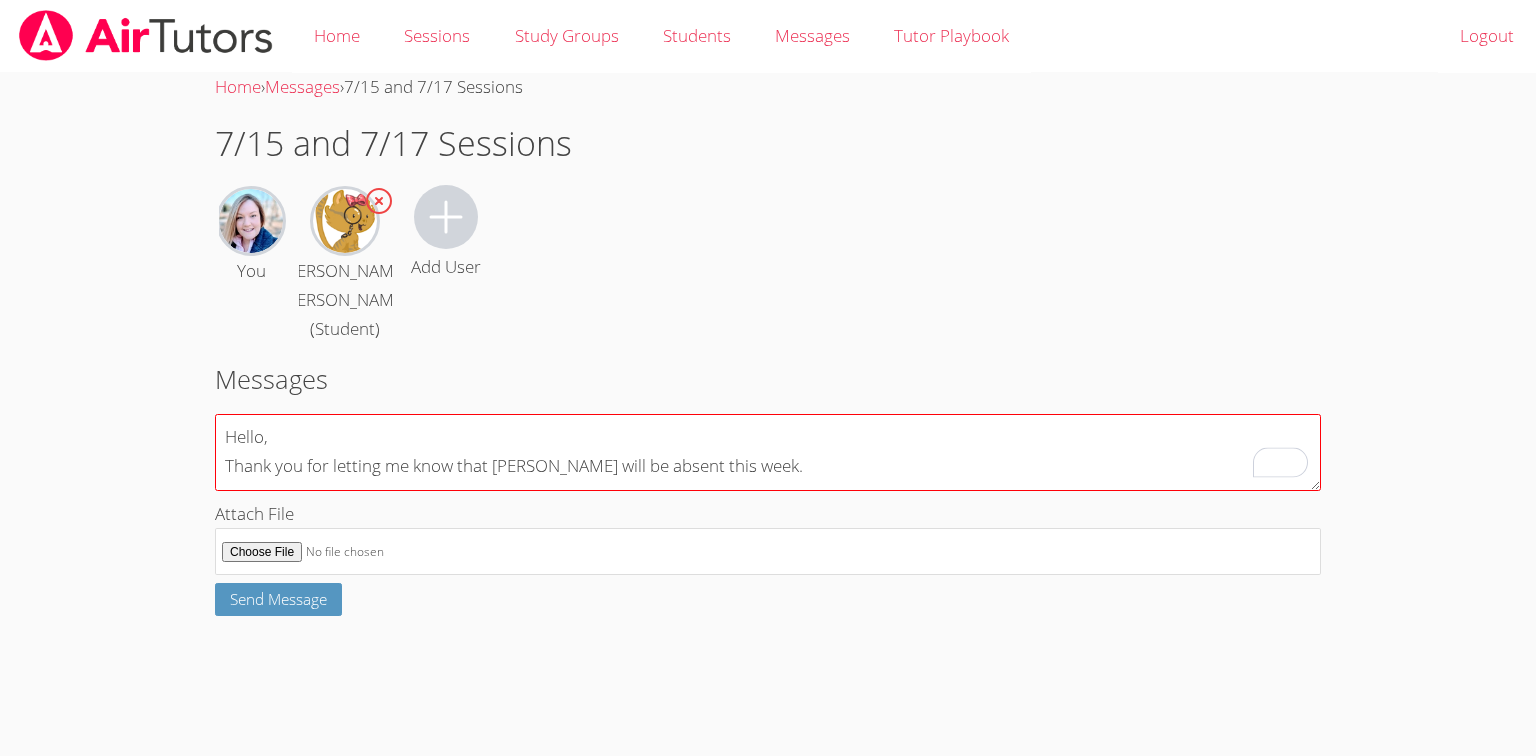 click on "Hello,
Thank you for letting me know that [PERSON_NAME] will be absent this week." at bounding box center [768, 452] 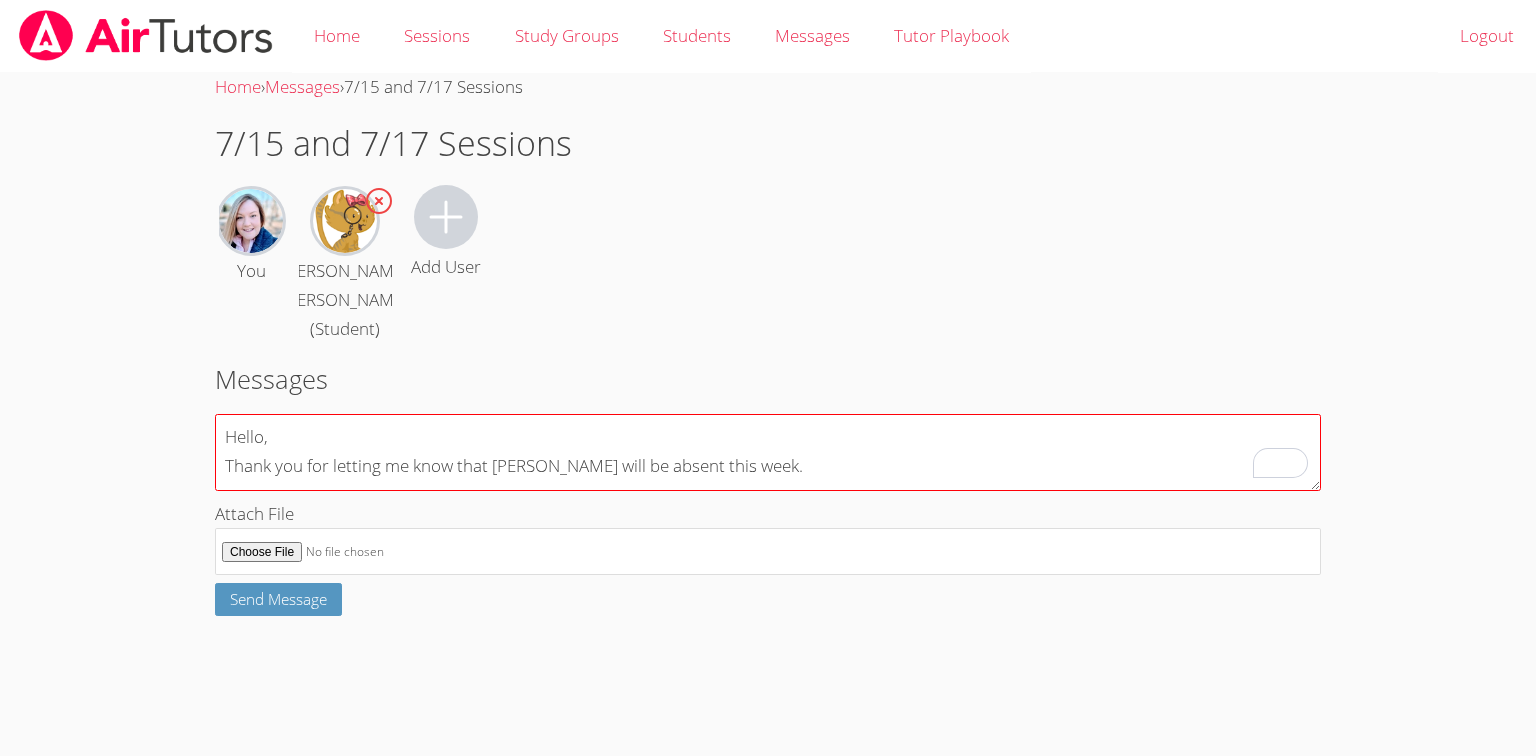 click on "Hello,
Thank you for letting me know that [PERSON_NAME] will be absent this week." at bounding box center [768, 452] 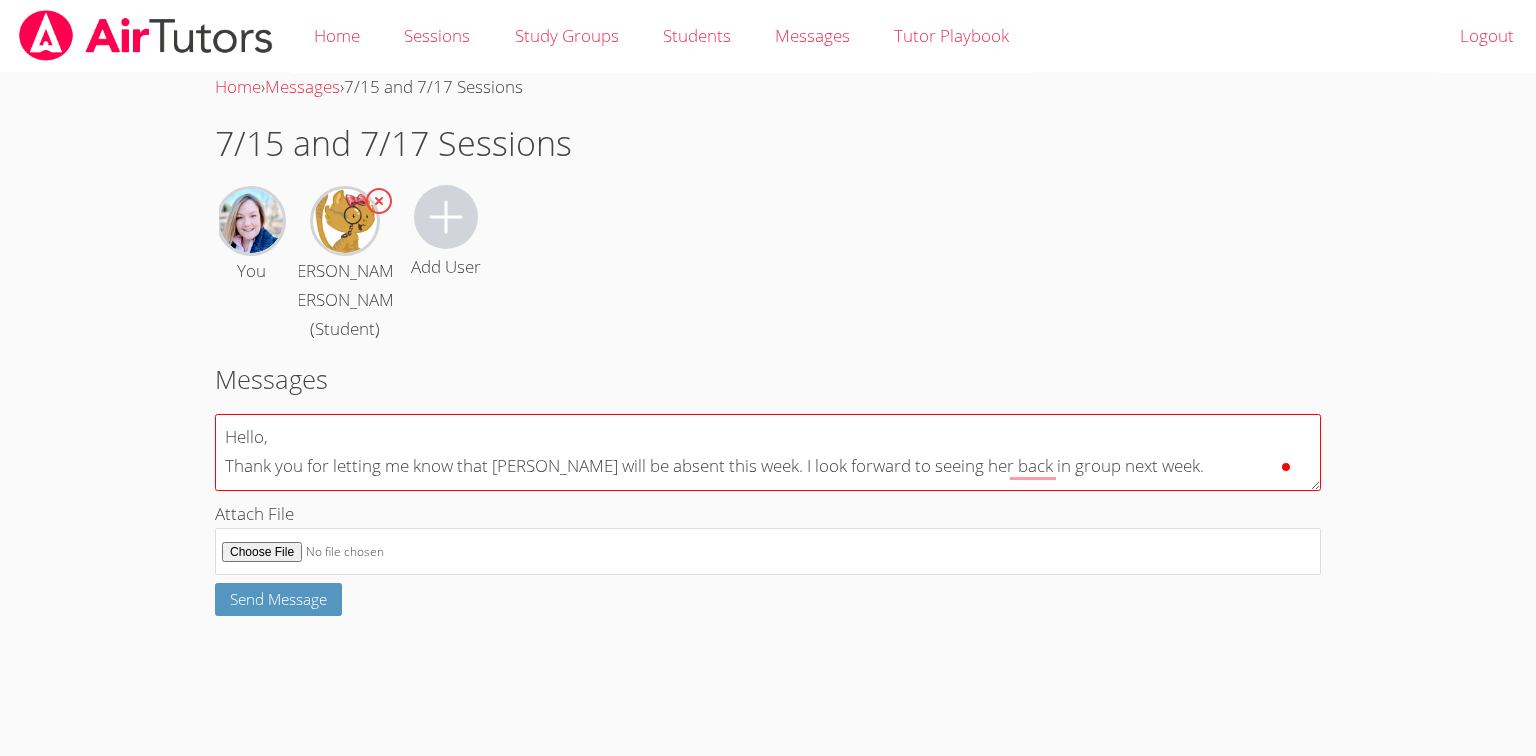 scroll, scrollTop: 17, scrollLeft: 0, axis: vertical 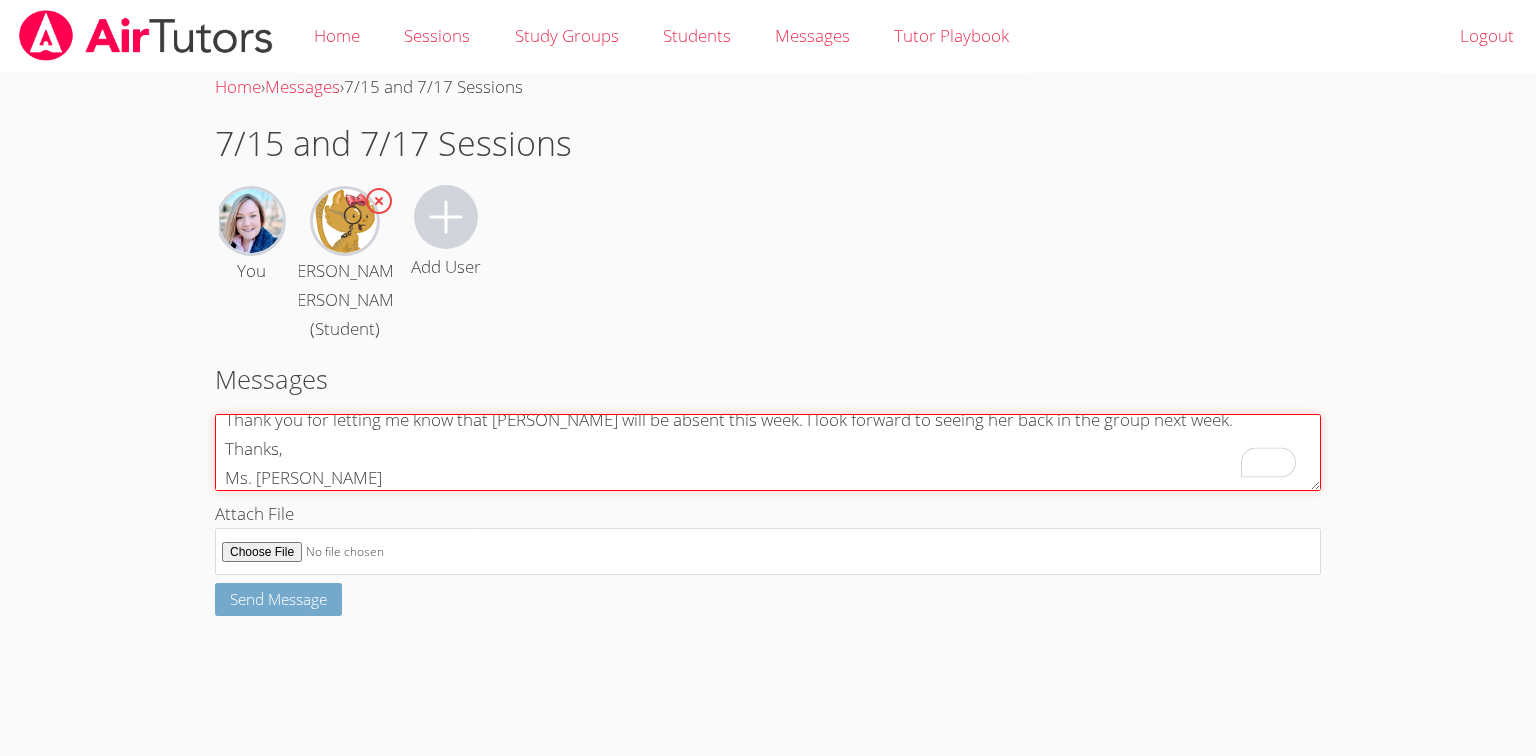 type on "Hello,
Thank you for letting me know that [PERSON_NAME] will be absent this week. I look forward to seeing her back in the group next week.
Thanks,
Ms. [PERSON_NAME]" 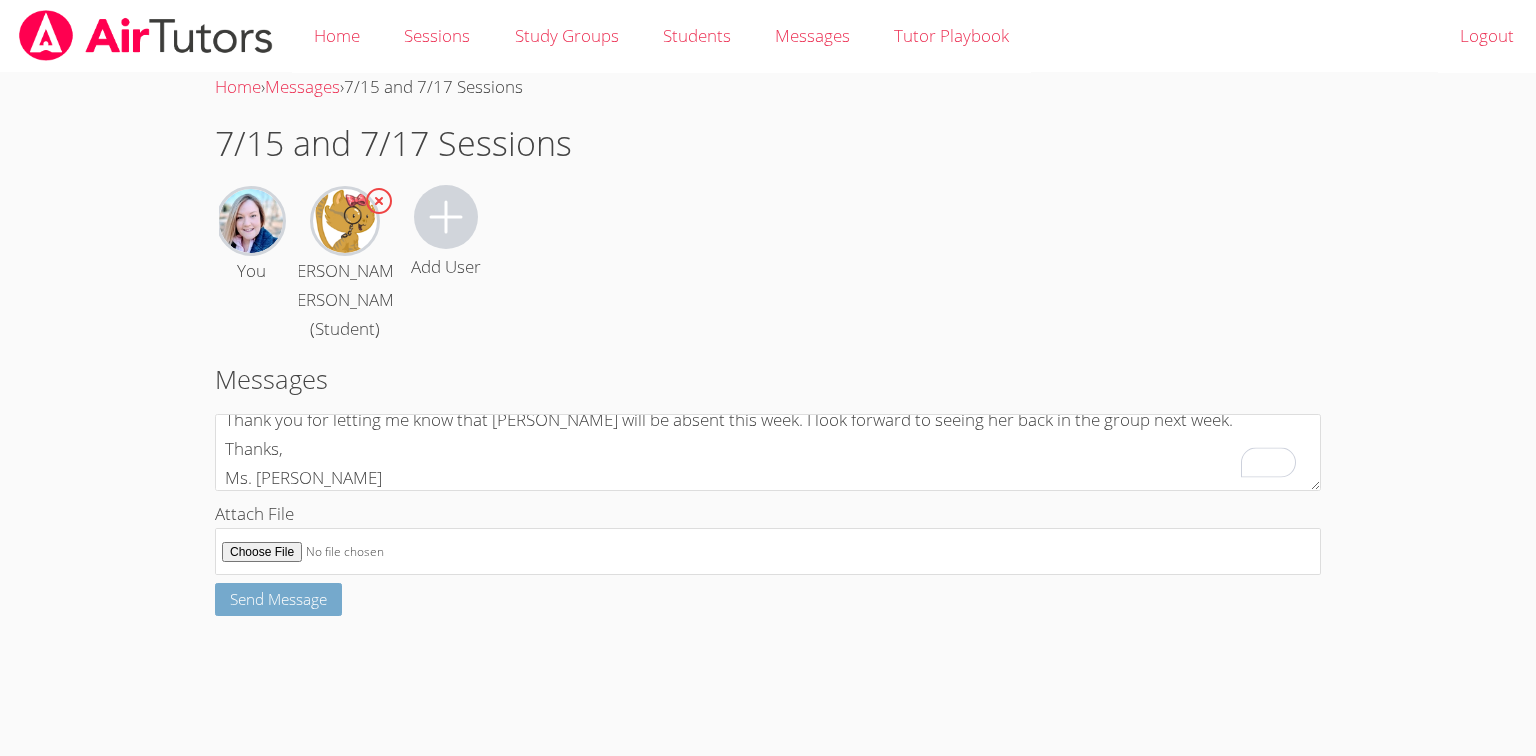 click on "Send Message" at bounding box center [278, 599] 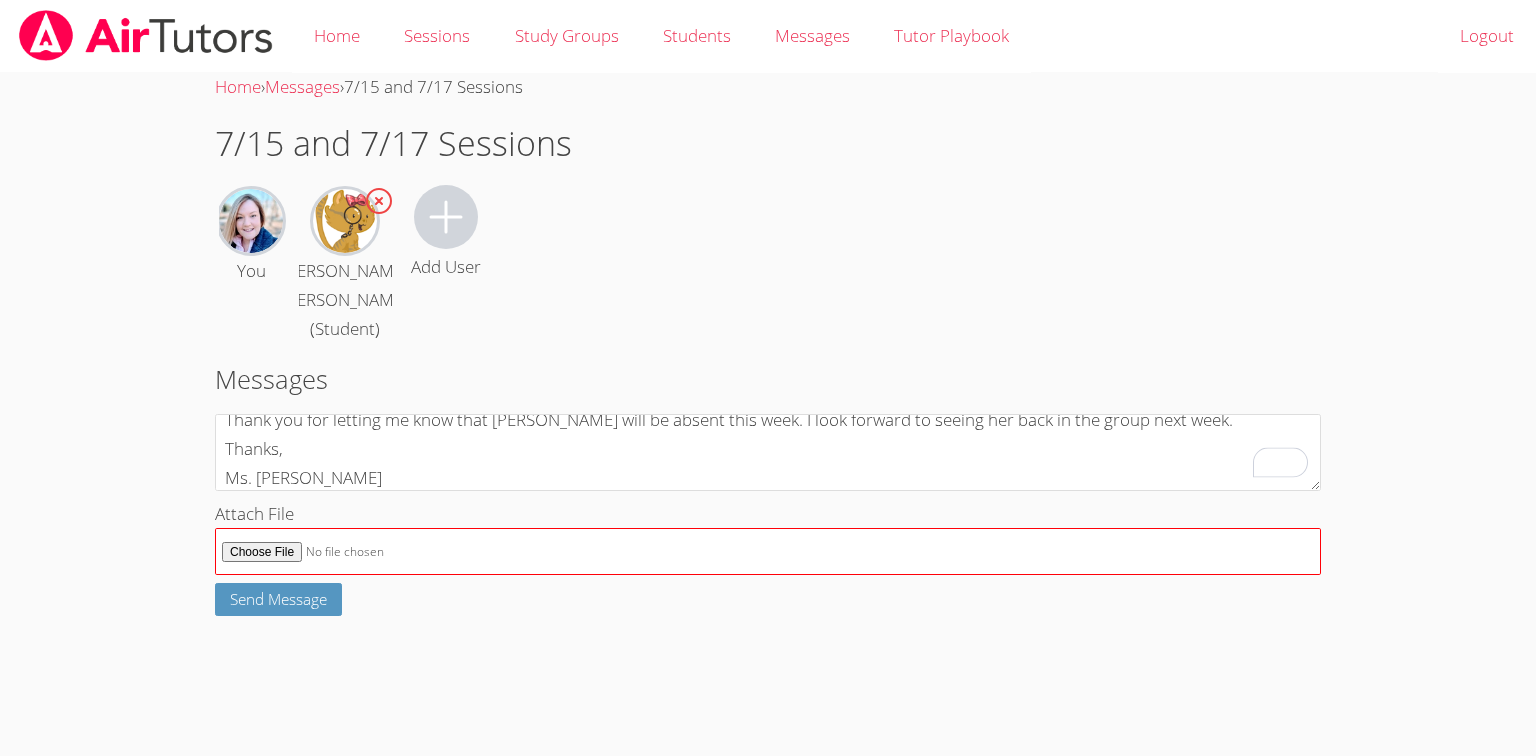 scroll, scrollTop: 0, scrollLeft: 0, axis: both 